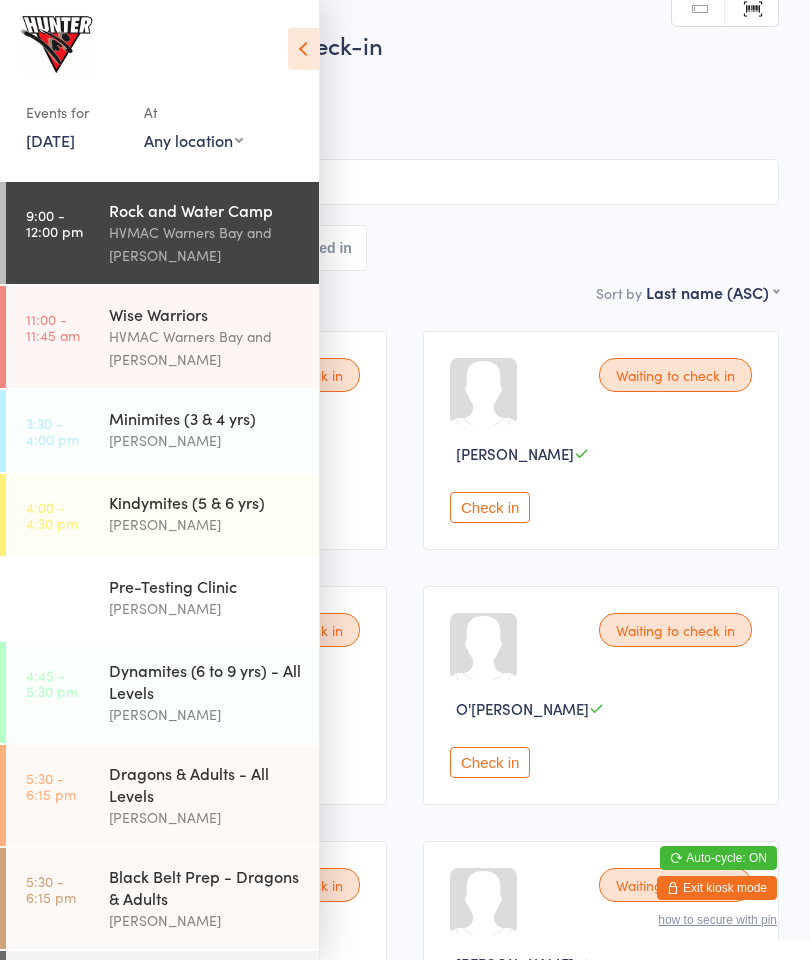 scroll, scrollTop: 0, scrollLeft: 0, axis: both 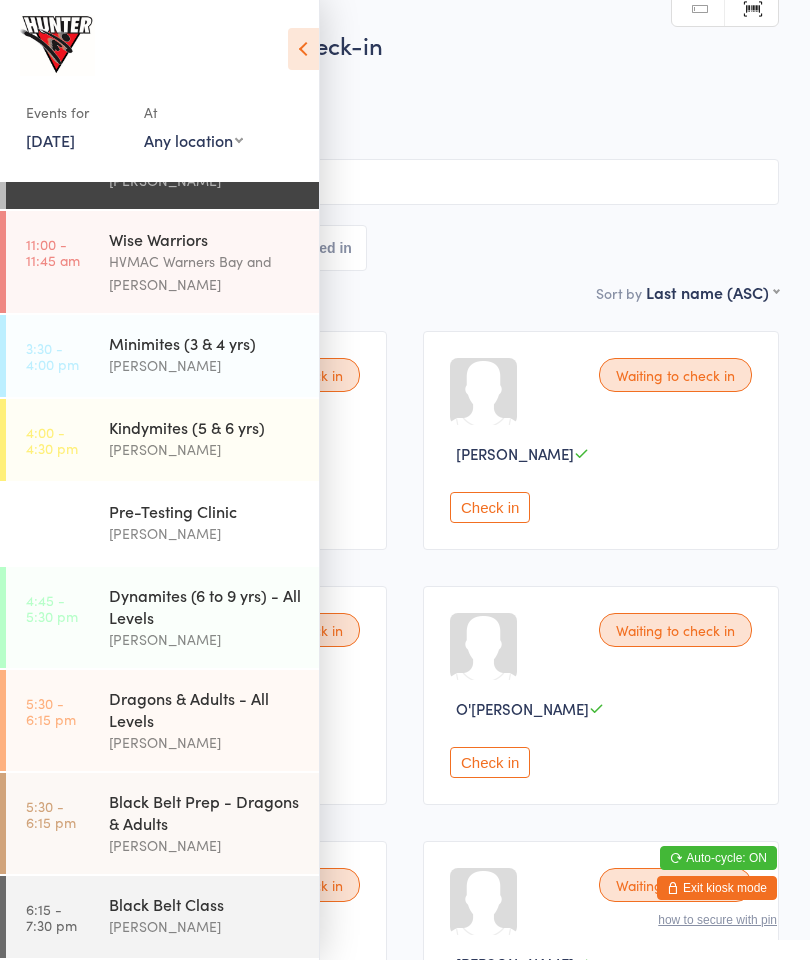 click on "Waiting to check in [PERSON_NAME]    Check in Waiting to check in [PERSON_NAME]    Check in Waiting to check in [PERSON_NAME]    Check in Waiting to check in O'[PERSON_NAME]    Check in Waiting to check in [PERSON_NAME]    Check in Waiting to check in [PERSON_NAME]    Check in Waiting to check in Jaxon Lavender    Check in Waiting to check in [PERSON_NAME]    Check in Waiting to check in [PERSON_NAME]    Check in Waiting to check in Zion Piper    Check in Waiting to check in [PERSON_NAME]    Check in Waiting to check in [PERSON_NAME]    Check in Waiting to check in [PERSON_NAME]    Check in Waiting to check in [PERSON_NAME]    Check in Waiting to check in [GEOGRAPHIC_DATA]    Check in Waiting to check in [PERSON_NAME]    Check in Waiting to check in Olly [PERSON_NAME]    Check in Waiting to check in [PERSON_NAME]    Check in" at bounding box center [405, 1460] 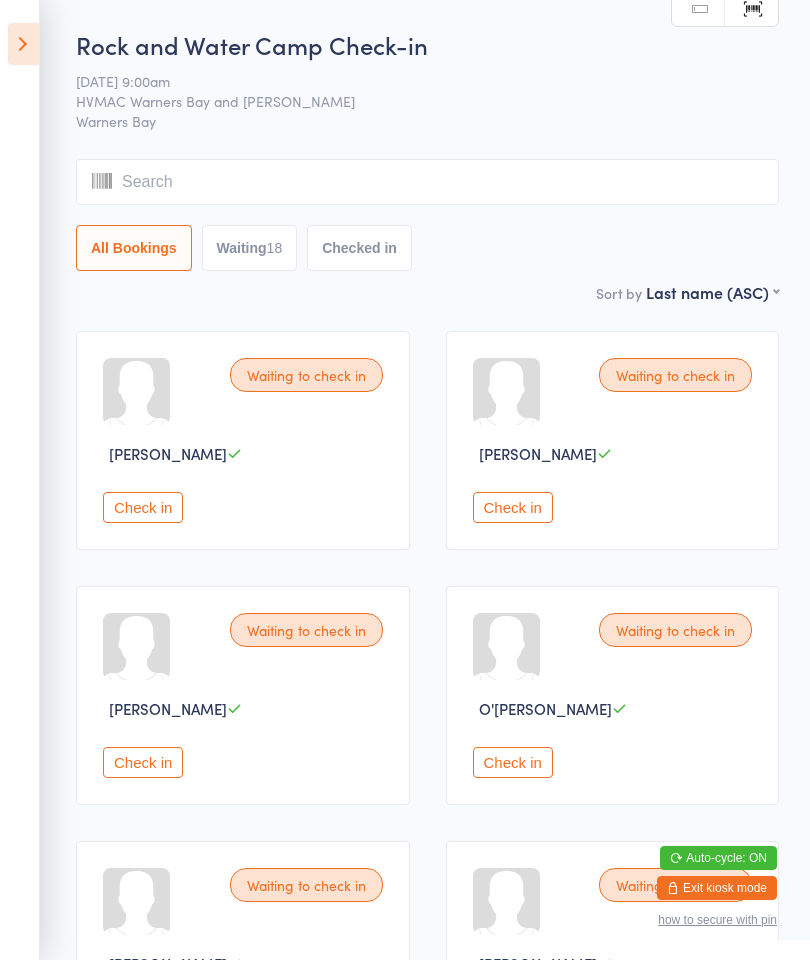 click on "Check in" at bounding box center (513, 762) 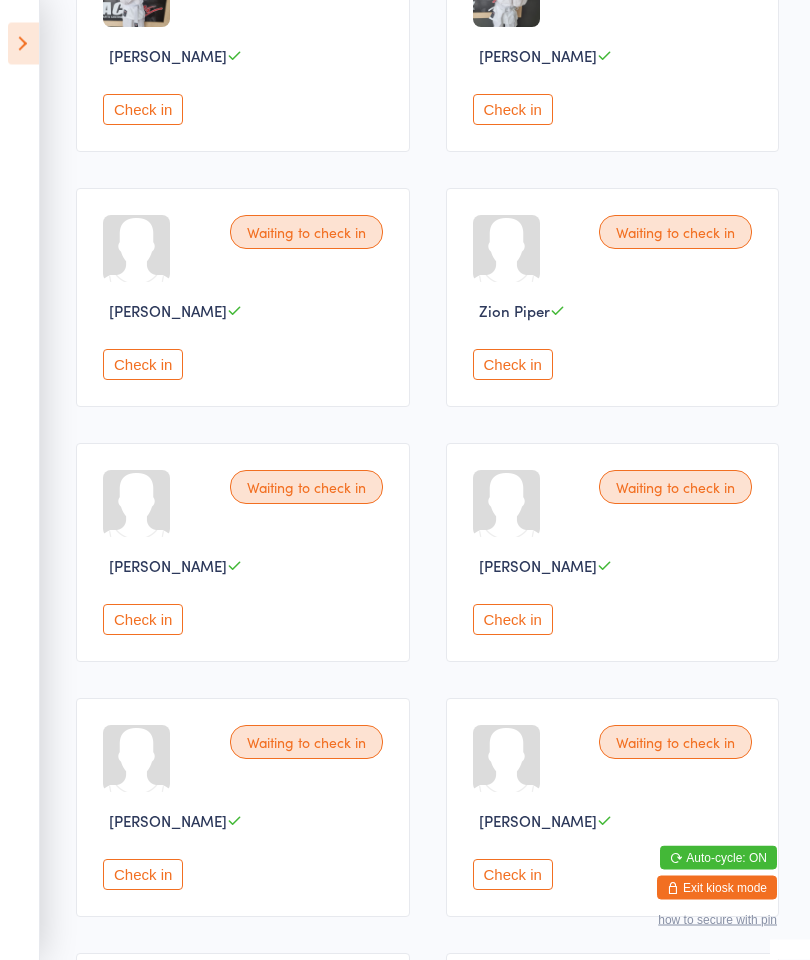 scroll, scrollTop: 1184, scrollLeft: 0, axis: vertical 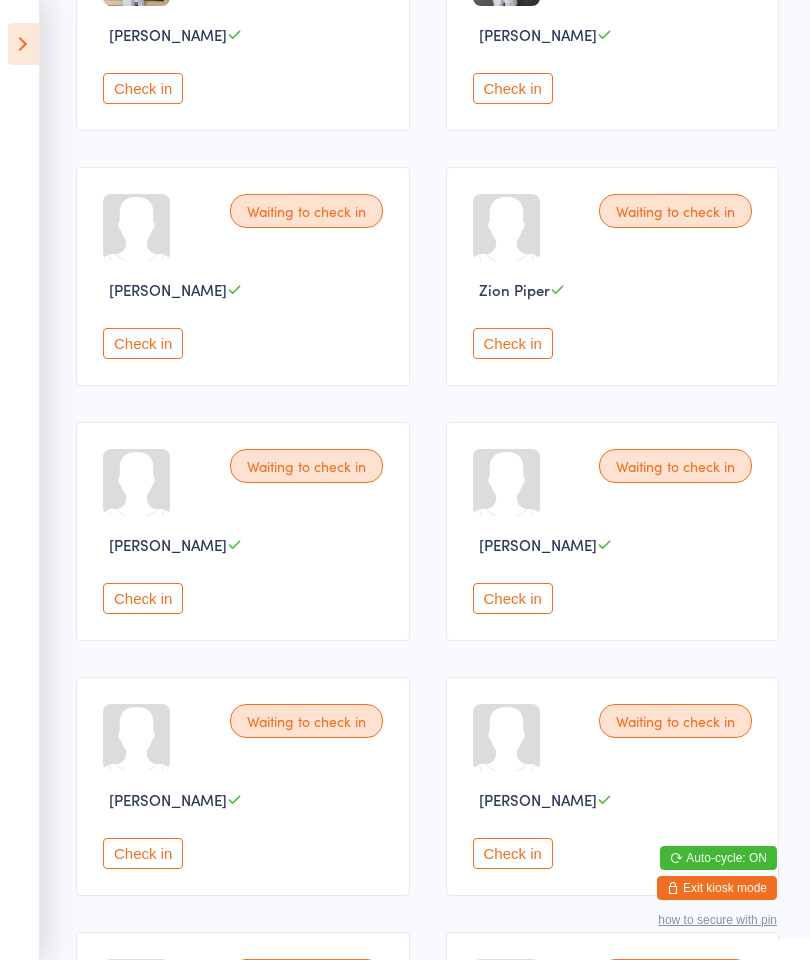 click on "Check in" at bounding box center [513, 853] 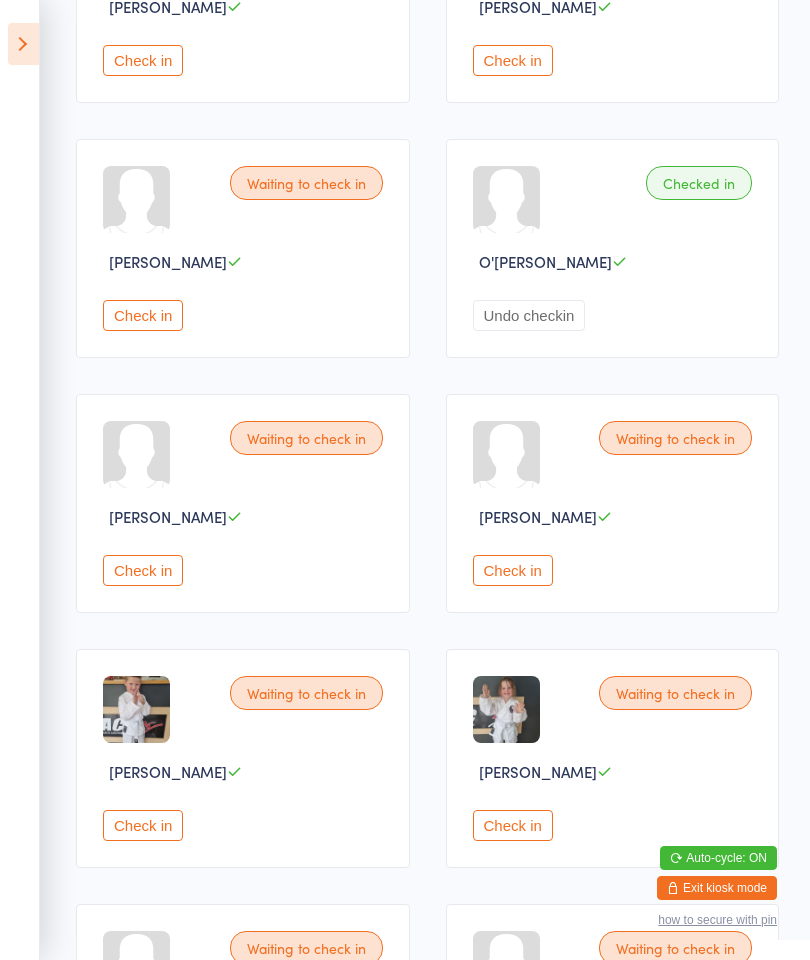 scroll, scrollTop: 449, scrollLeft: 0, axis: vertical 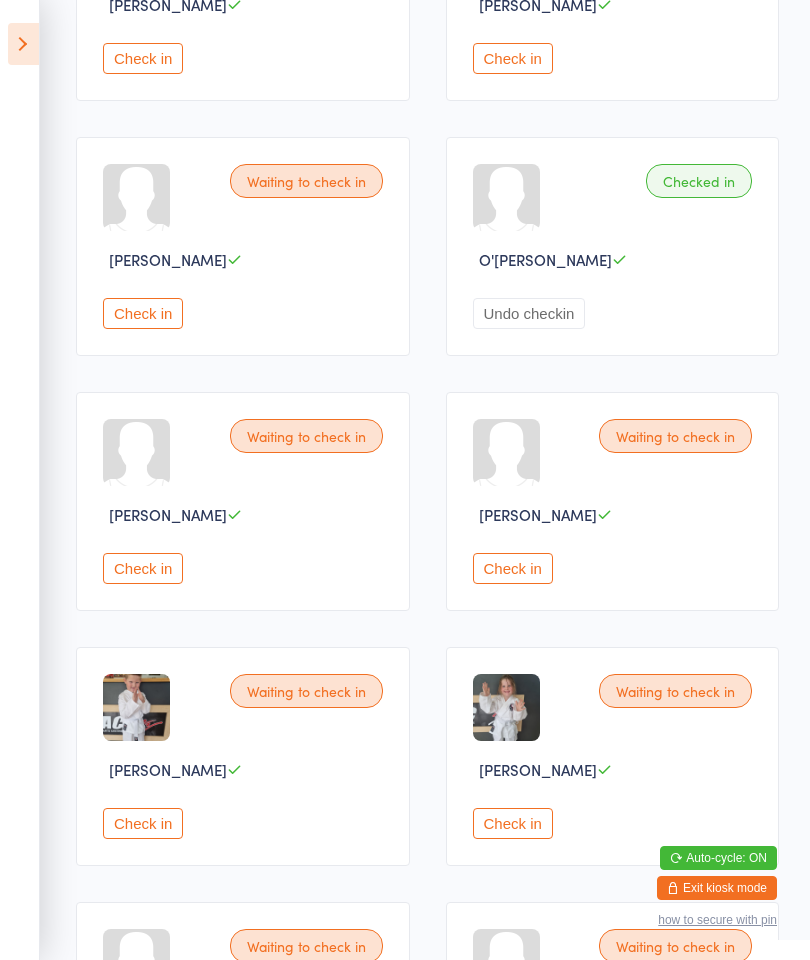 click on "Check in" at bounding box center [513, 568] 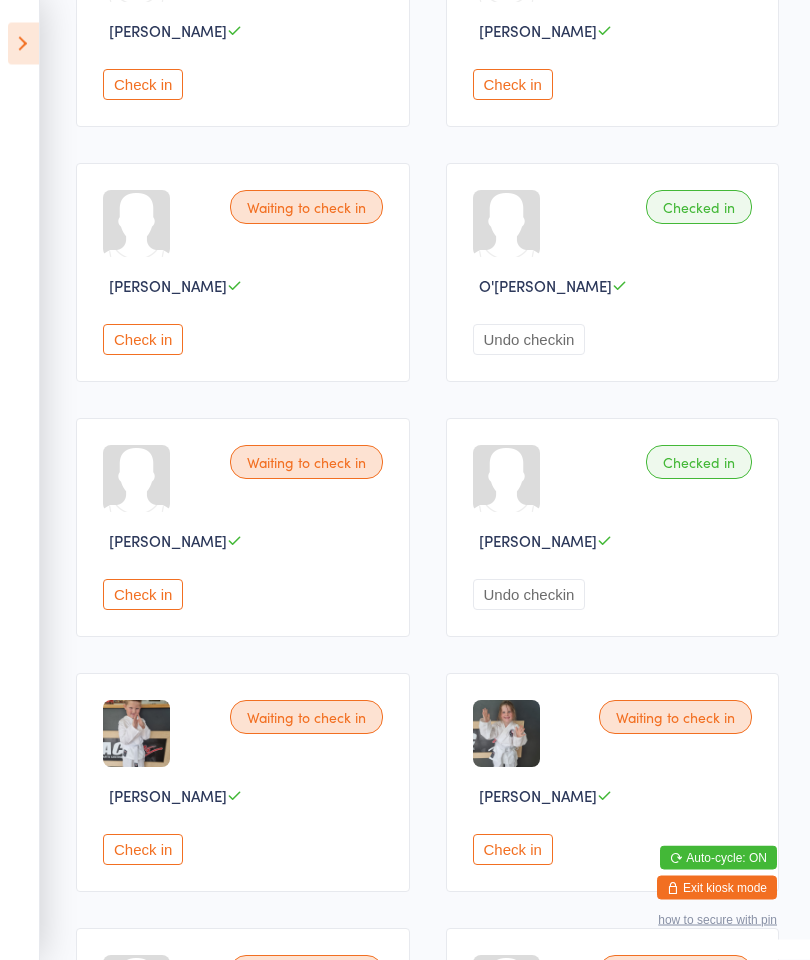 scroll, scrollTop: 423, scrollLeft: 0, axis: vertical 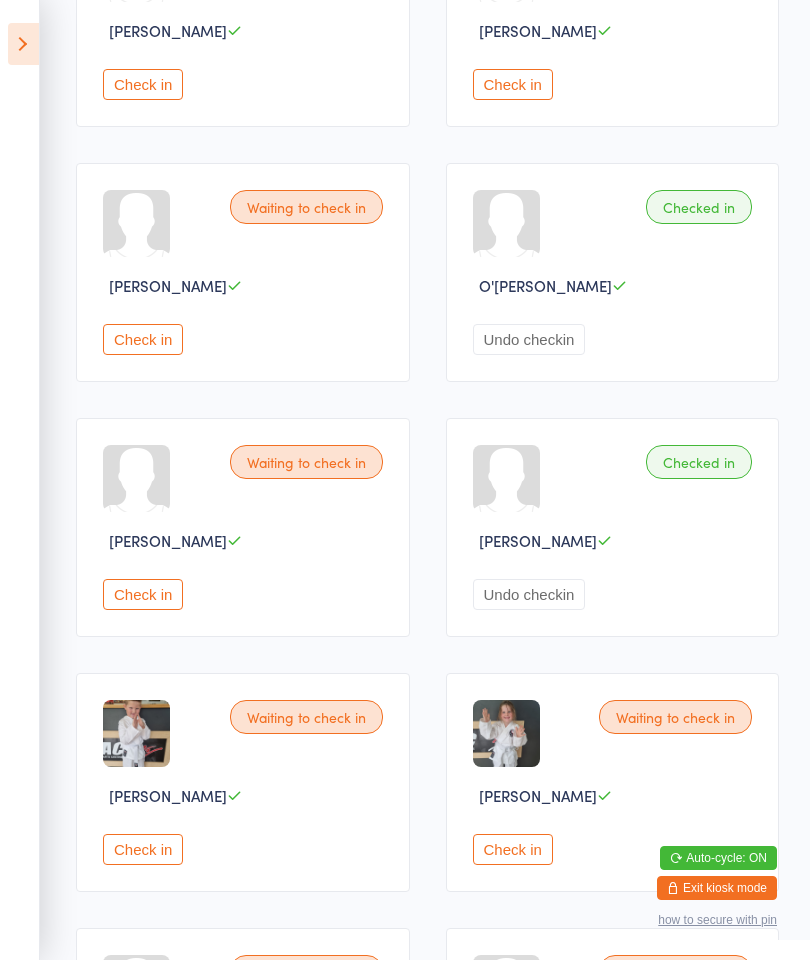 click on "Check in" at bounding box center (513, 849) 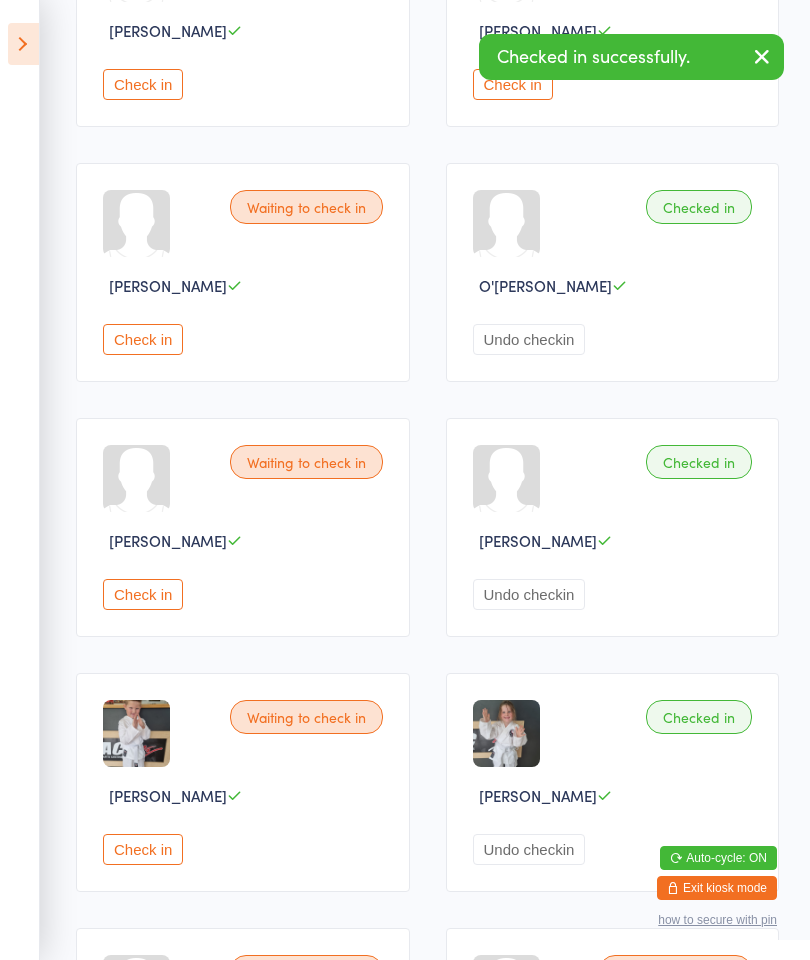 click on "Undo checkin" at bounding box center (529, 849) 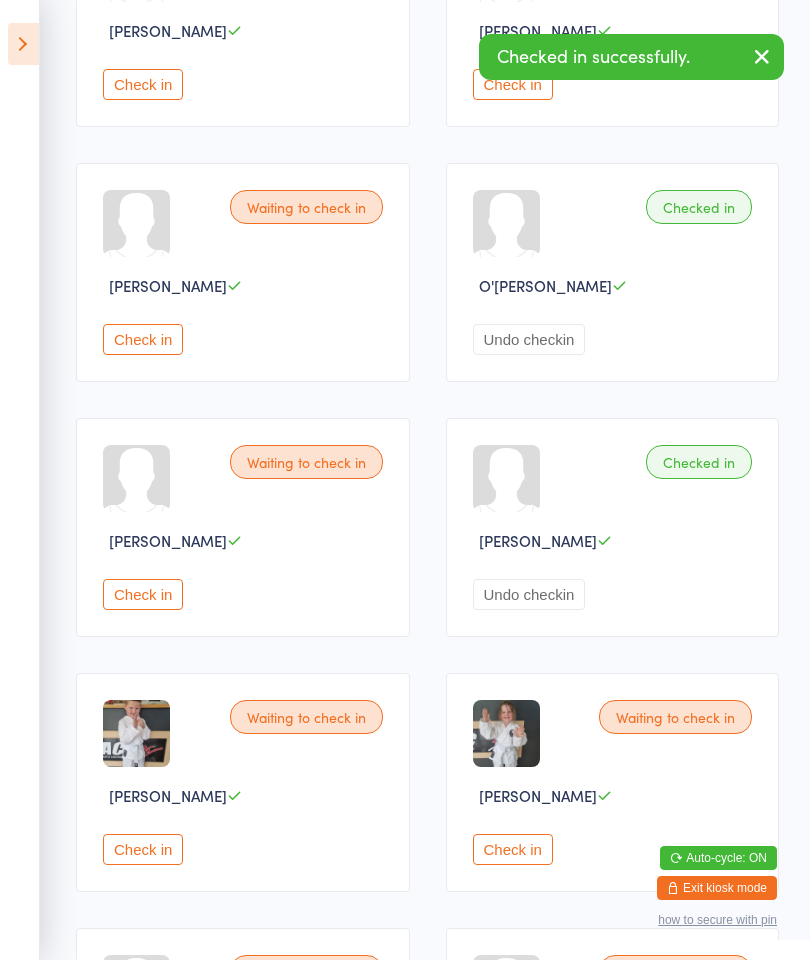 click on "Check in" at bounding box center [513, 849] 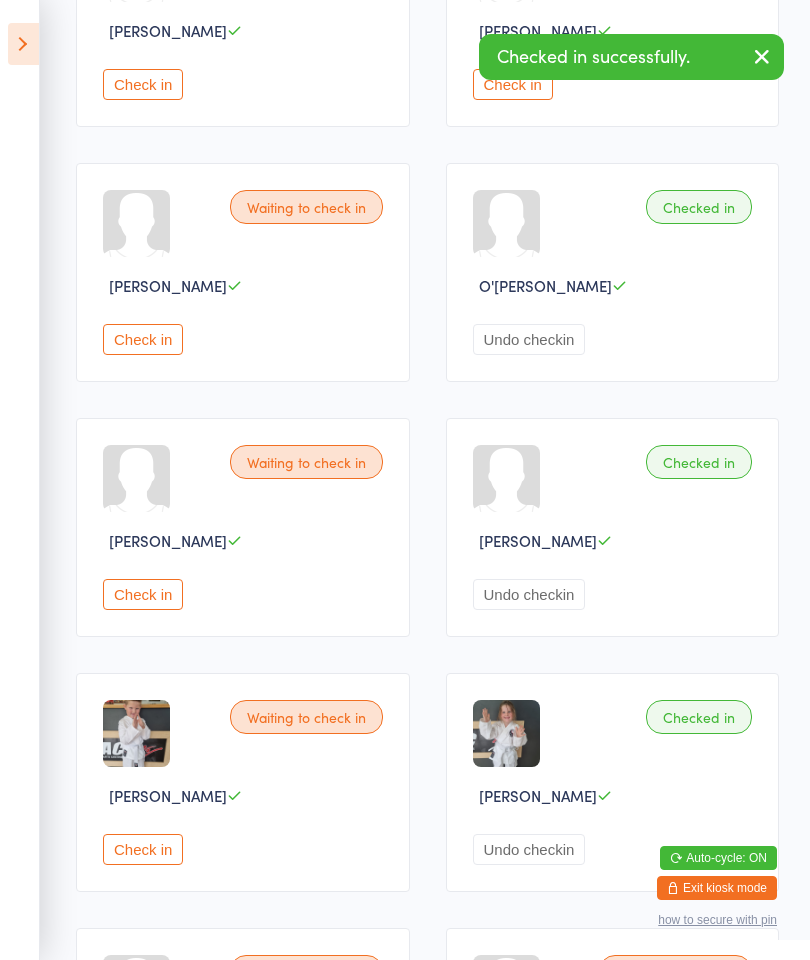 click on "Undo checkin" at bounding box center (529, 849) 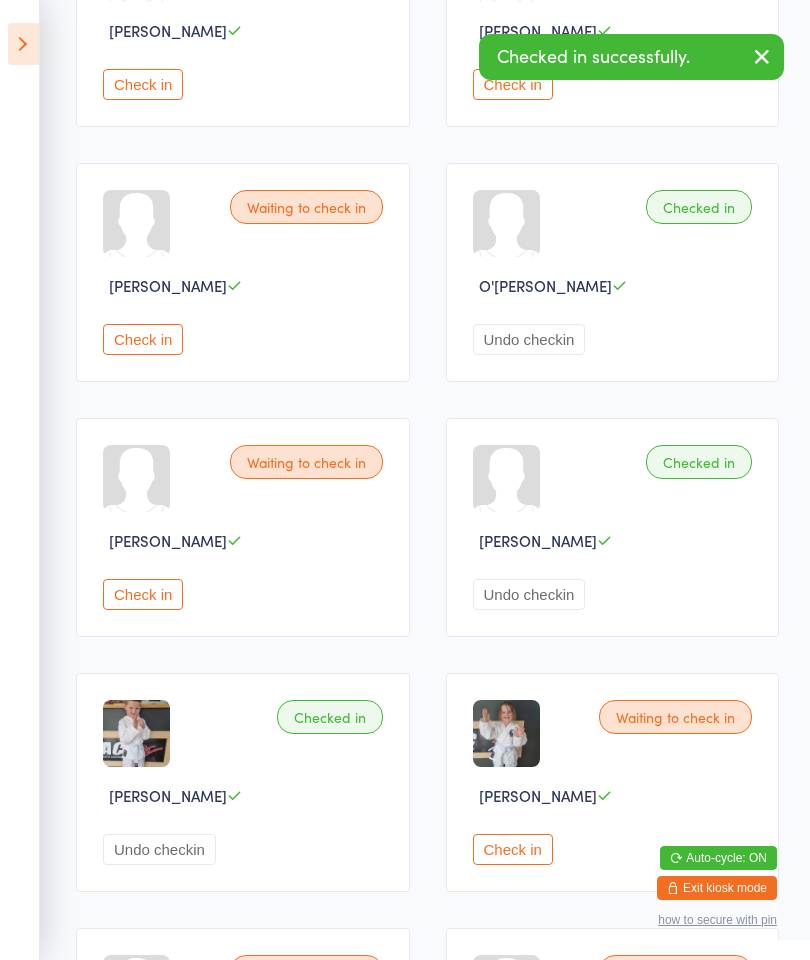 click on "Check in" at bounding box center [513, 849] 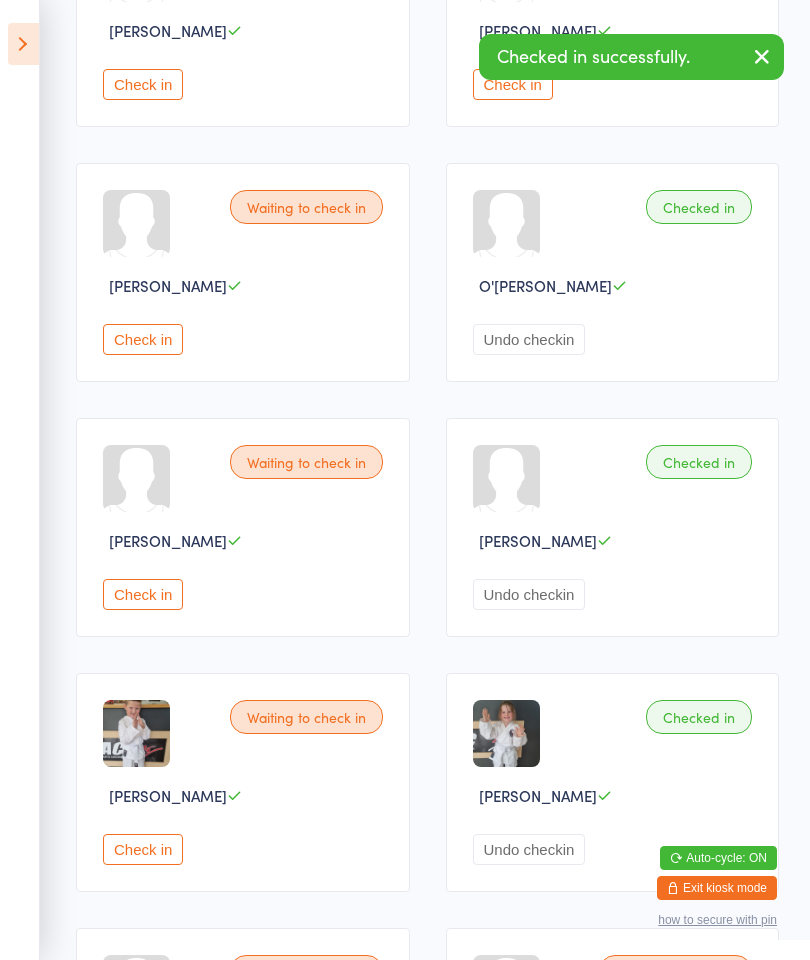 click on "Check in" at bounding box center (143, 849) 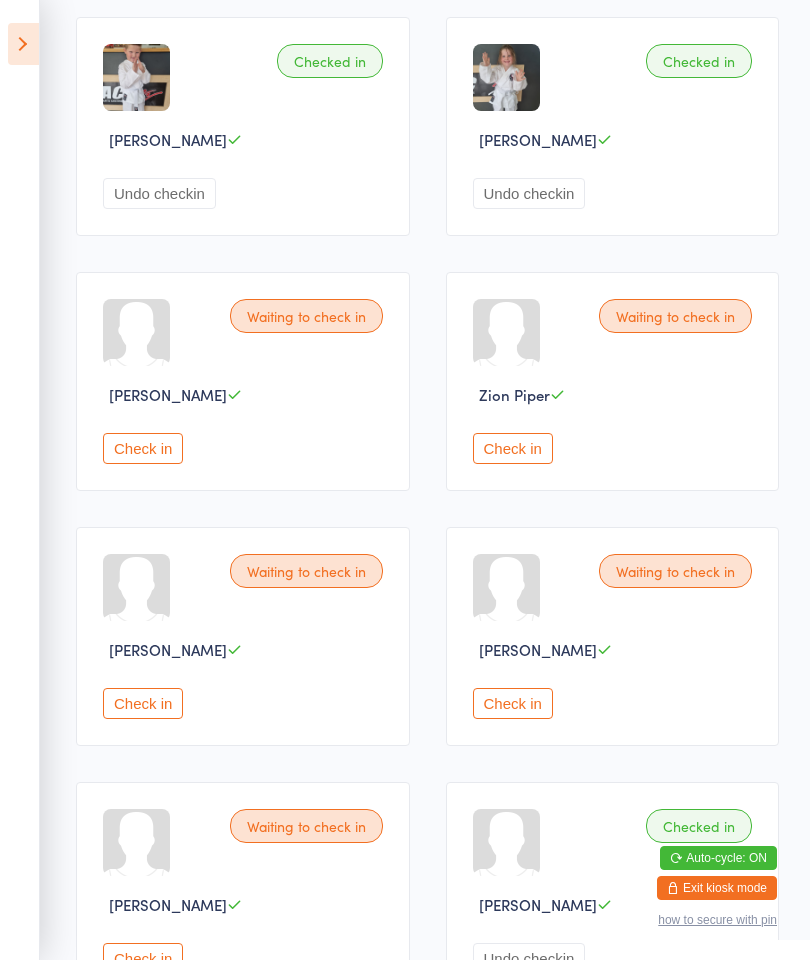 scroll, scrollTop: 1100, scrollLeft: 0, axis: vertical 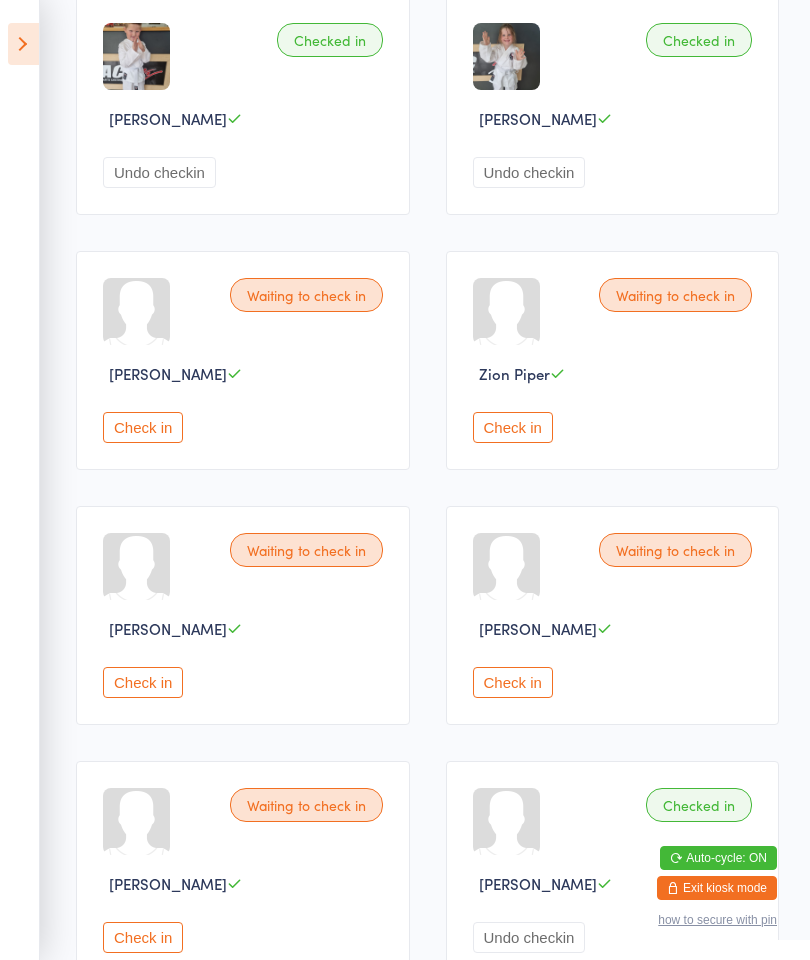 click on "Waiting to check in" at bounding box center [306, 550] 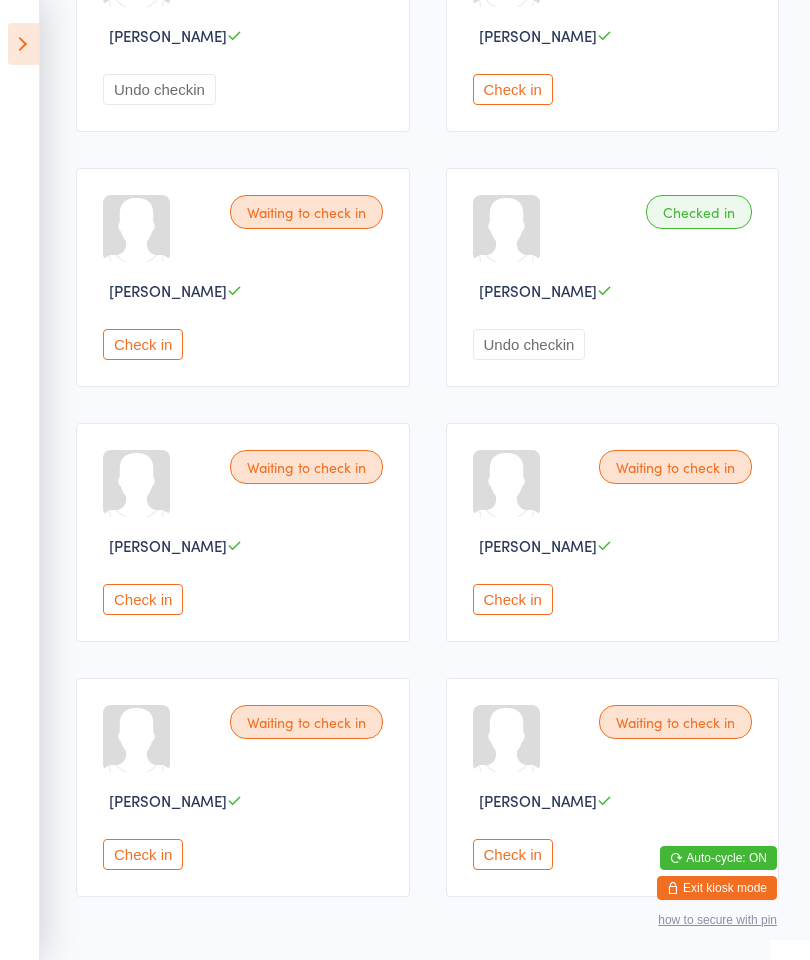 scroll, scrollTop: 1744, scrollLeft: 0, axis: vertical 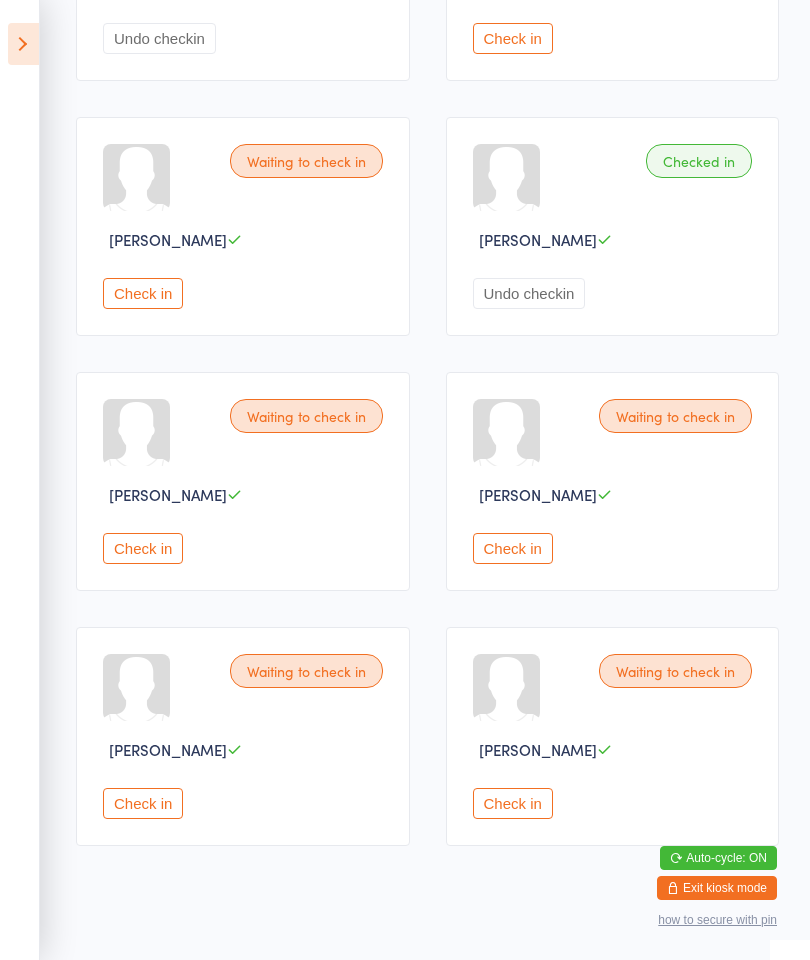 click on "Check in" at bounding box center [143, 803] 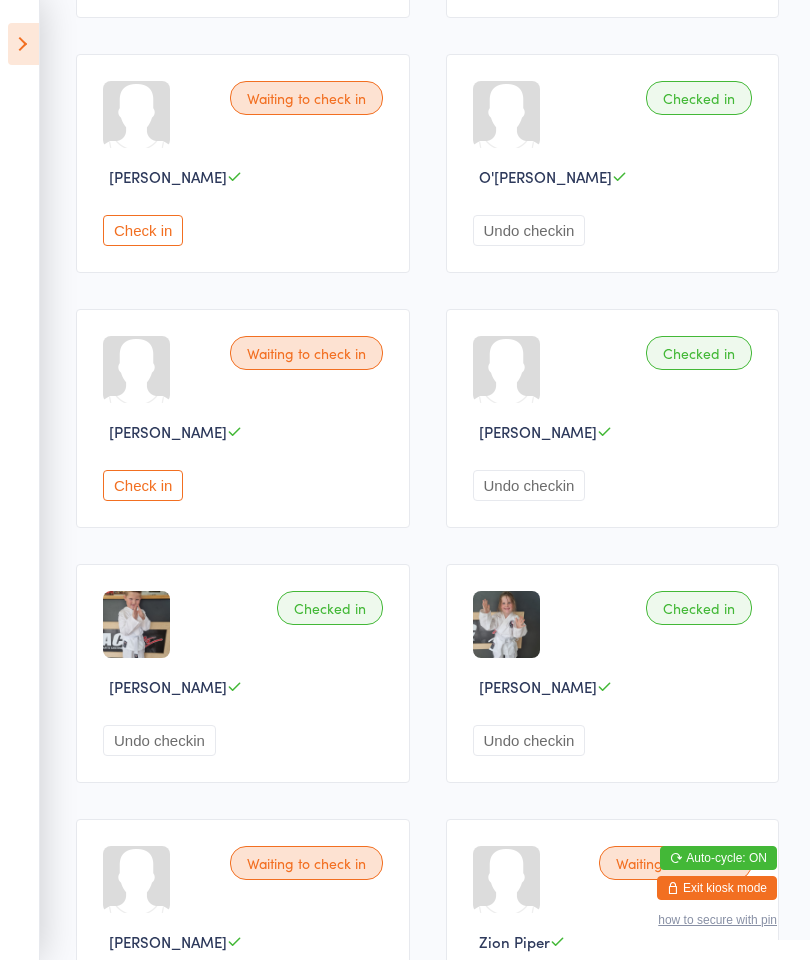 scroll, scrollTop: 537, scrollLeft: 0, axis: vertical 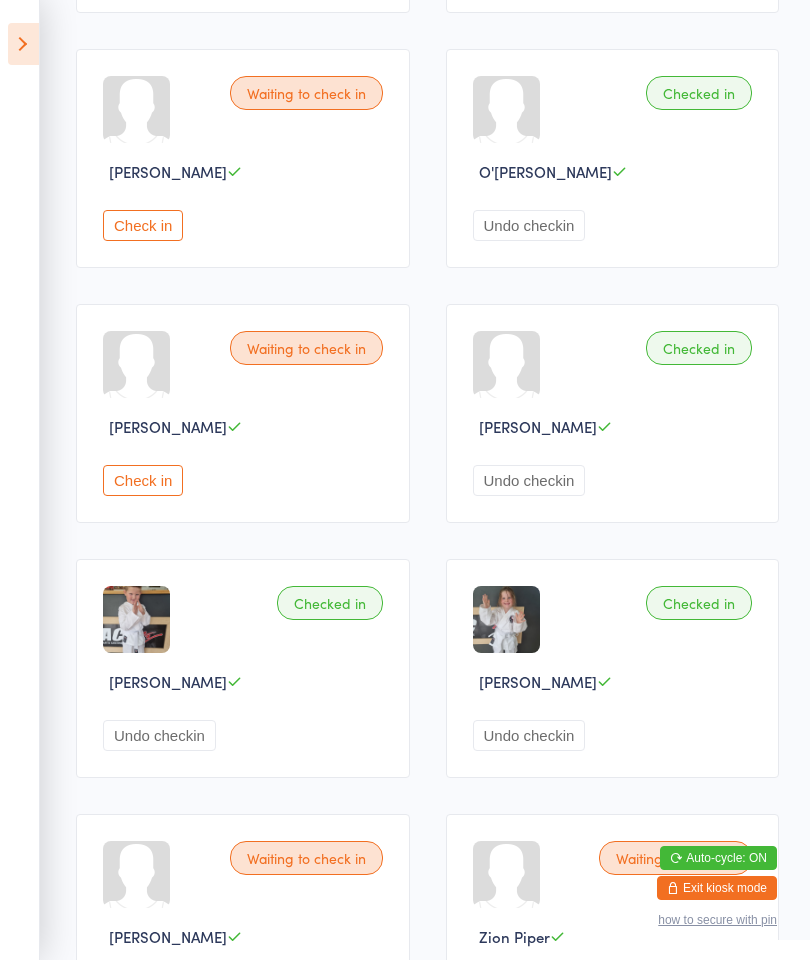 click on "Check in" at bounding box center (143, 480) 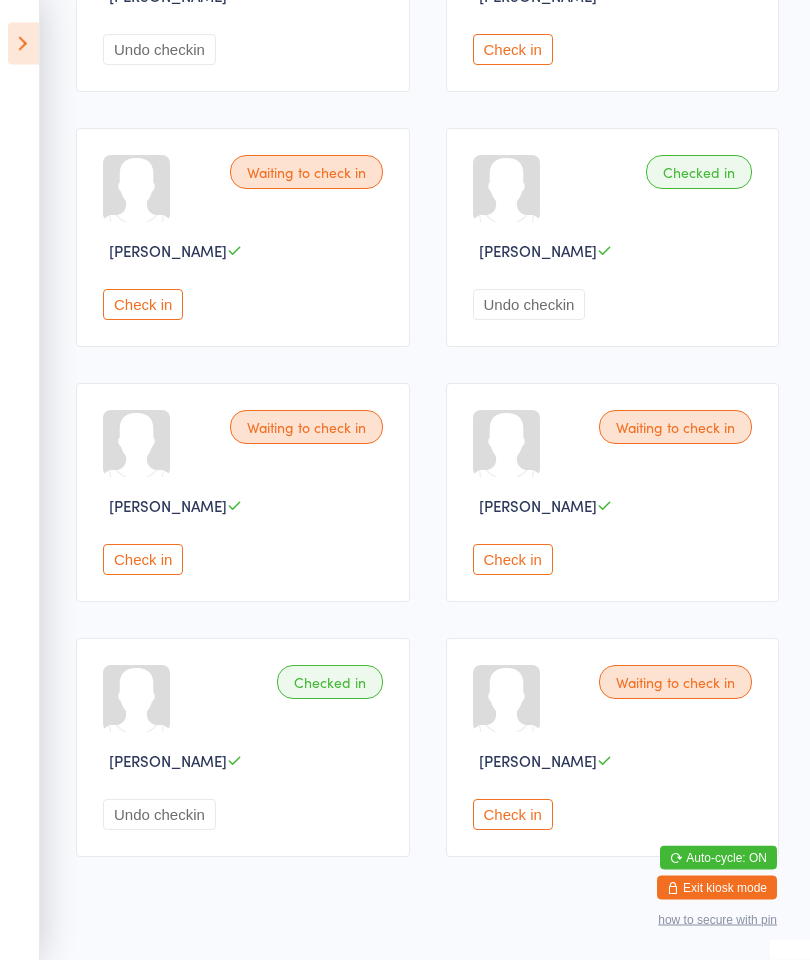 scroll, scrollTop: 1735, scrollLeft: 0, axis: vertical 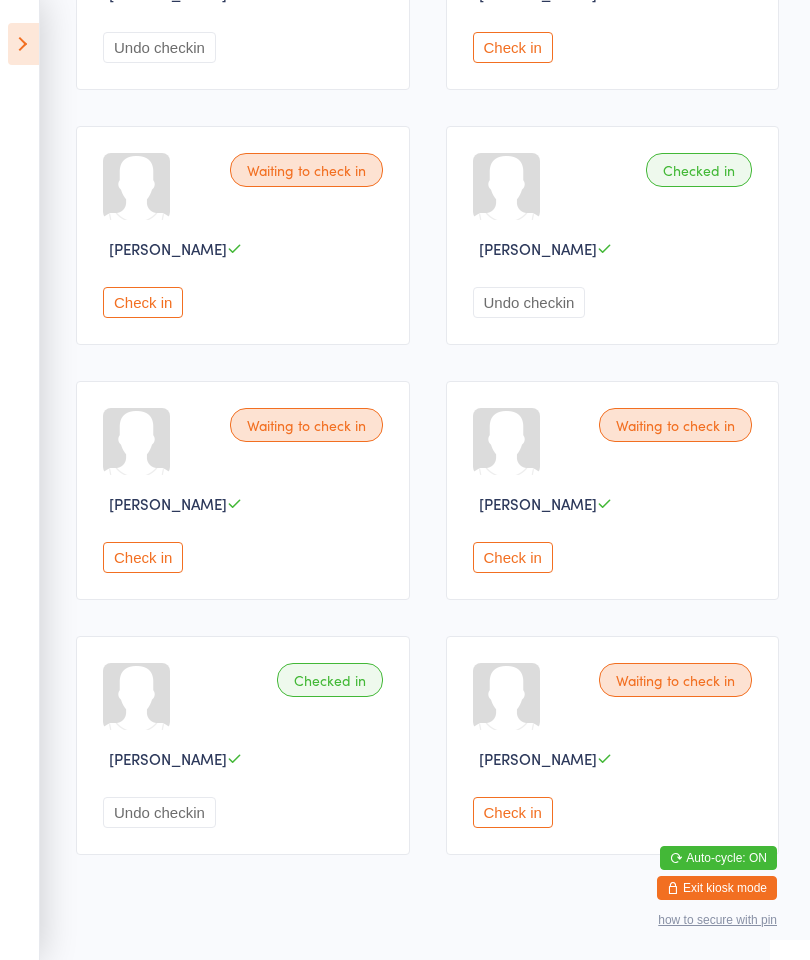 click on "Check in" at bounding box center (513, 812) 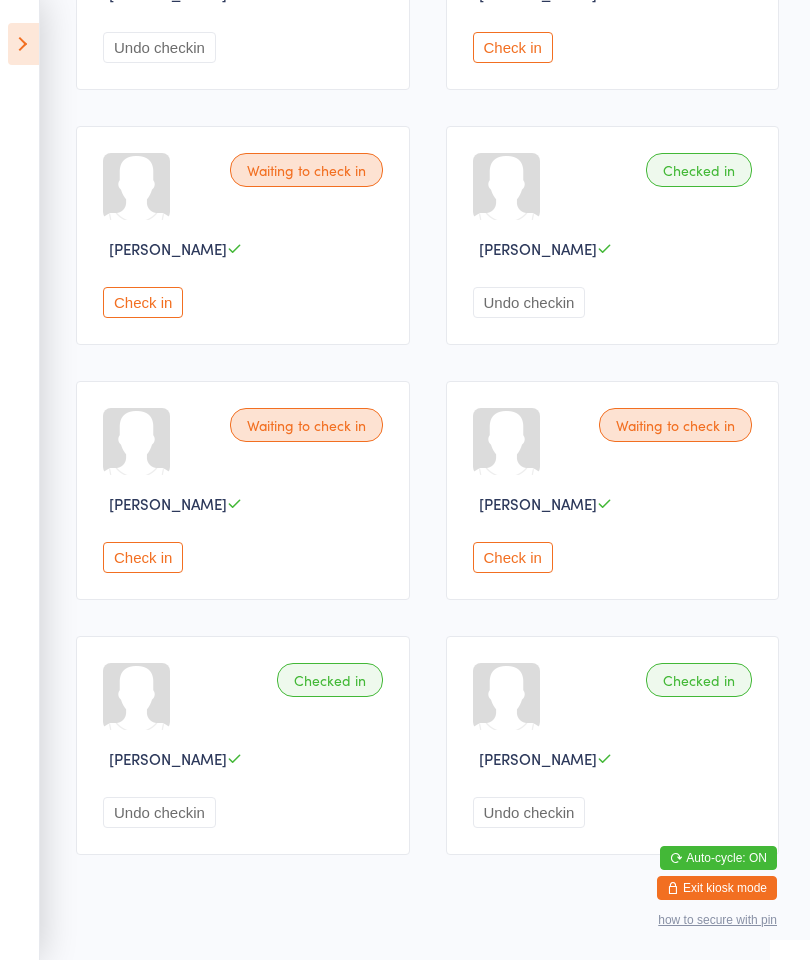 click on "Check in" at bounding box center [513, 557] 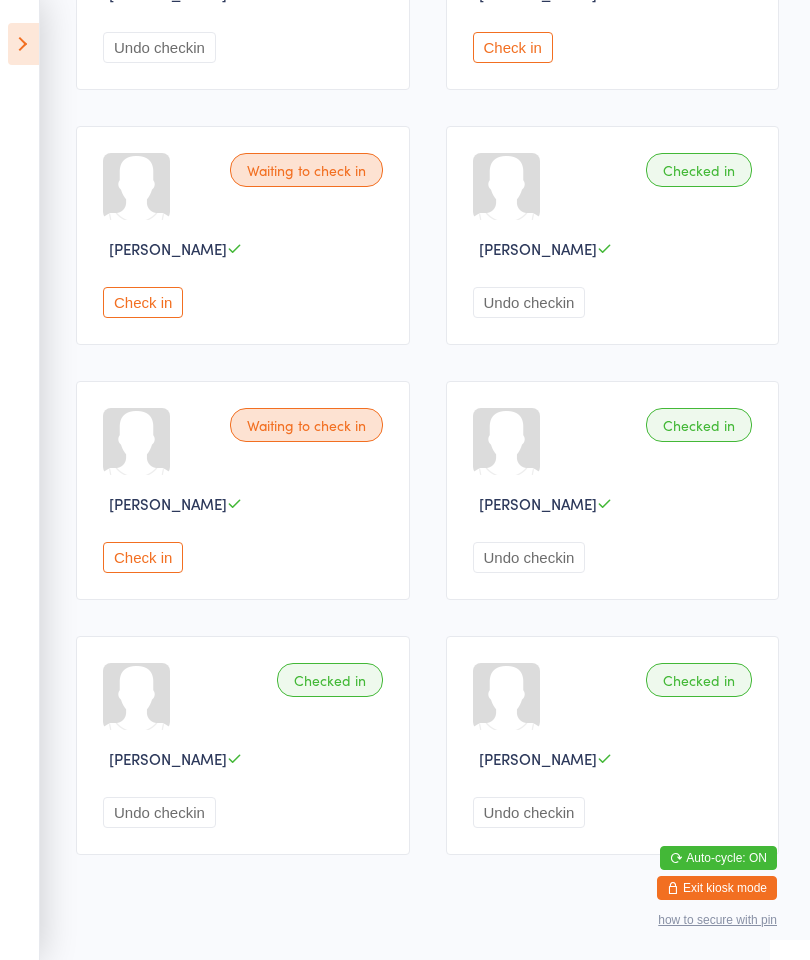 click on "Check in" at bounding box center (143, 557) 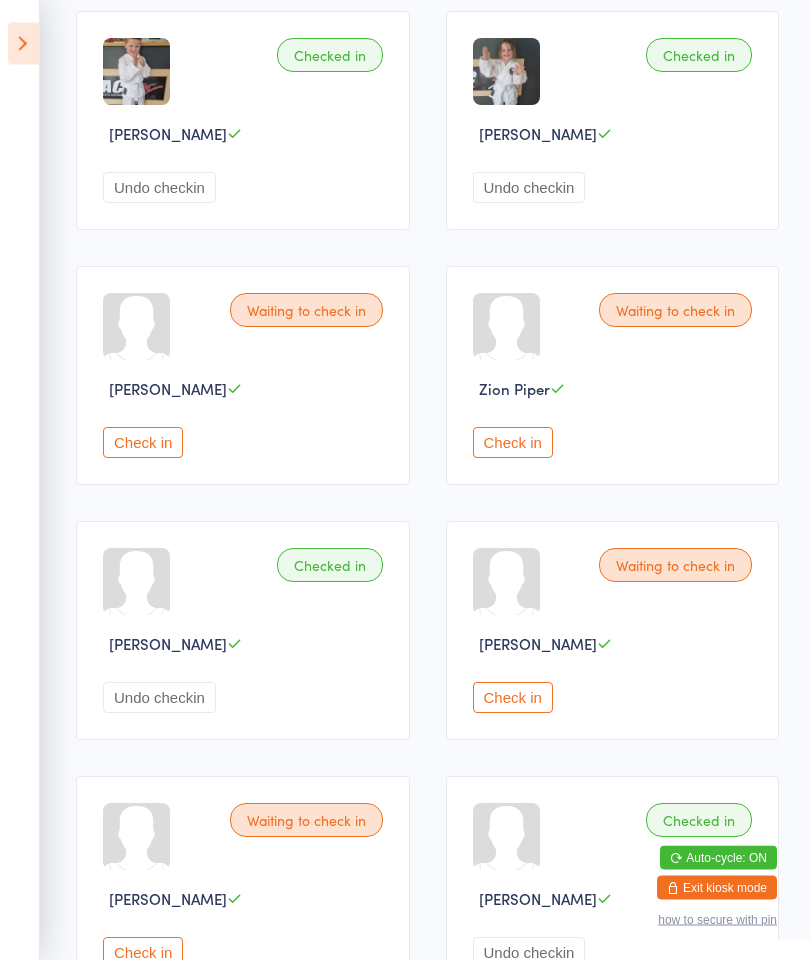 scroll, scrollTop: 1084, scrollLeft: 0, axis: vertical 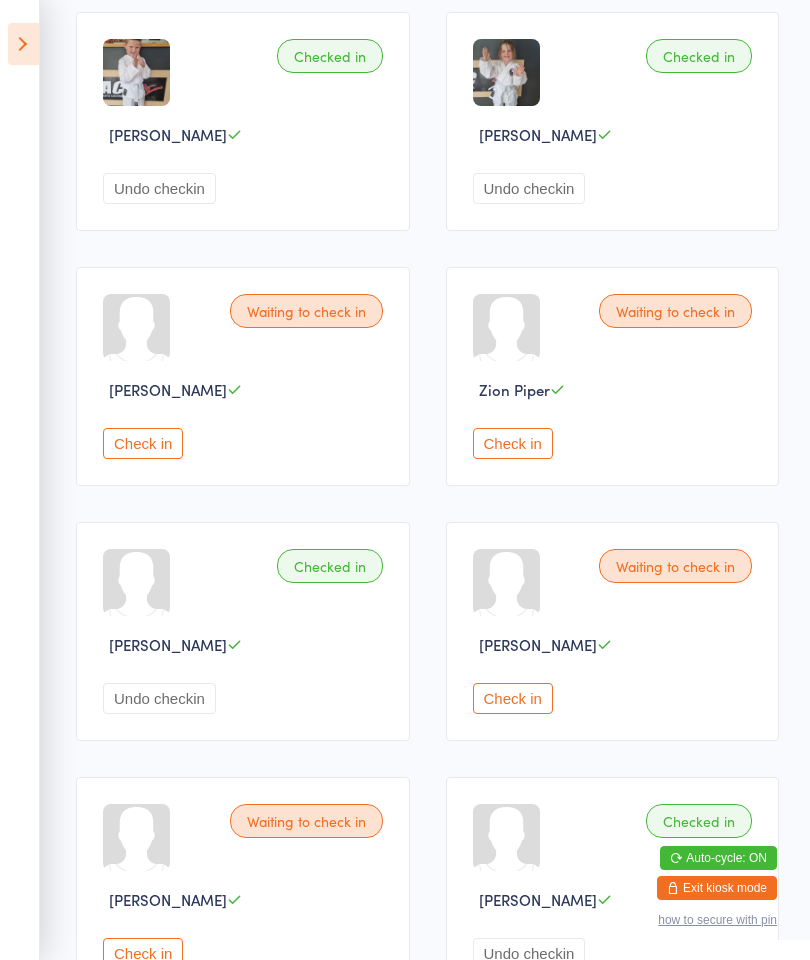 click on "Check in" at bounding box center [513, 698] 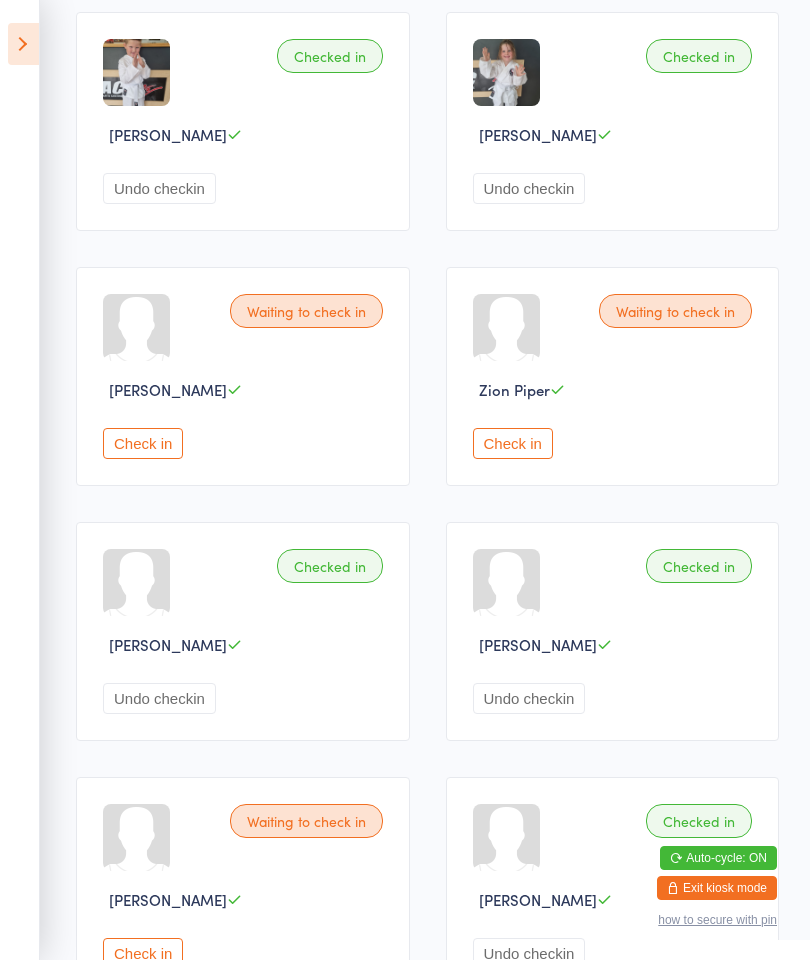 click on "Check in" at bounding box center (143, 443) 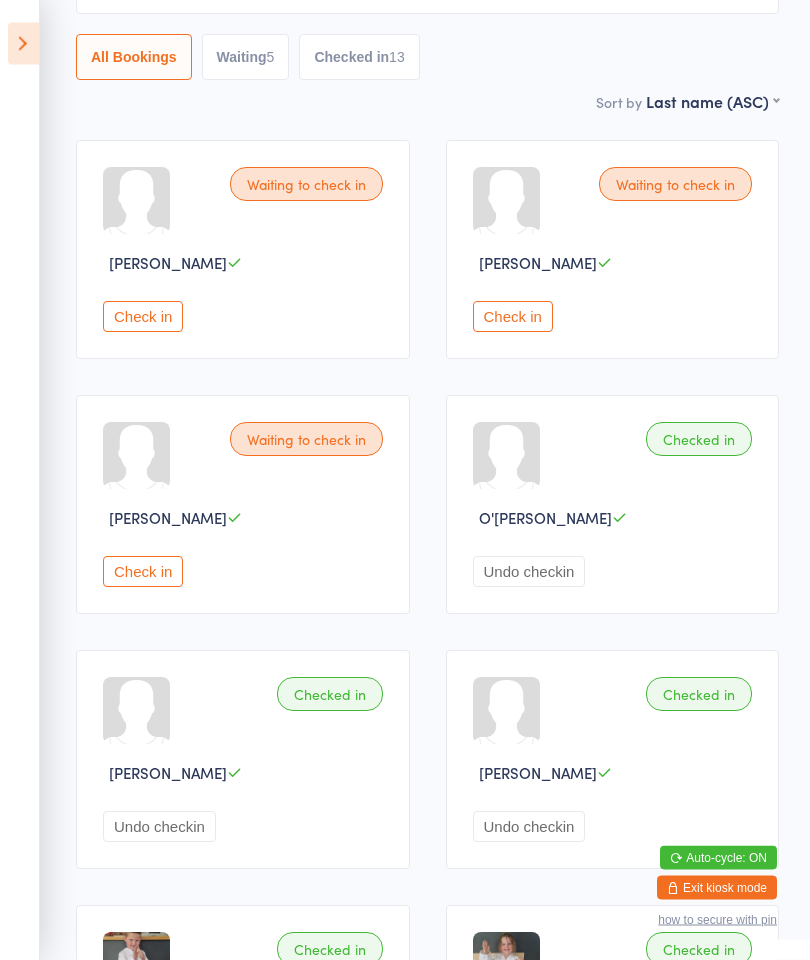 scroll, scrollTop: 191, scrollLeft: 0, axis: vertical 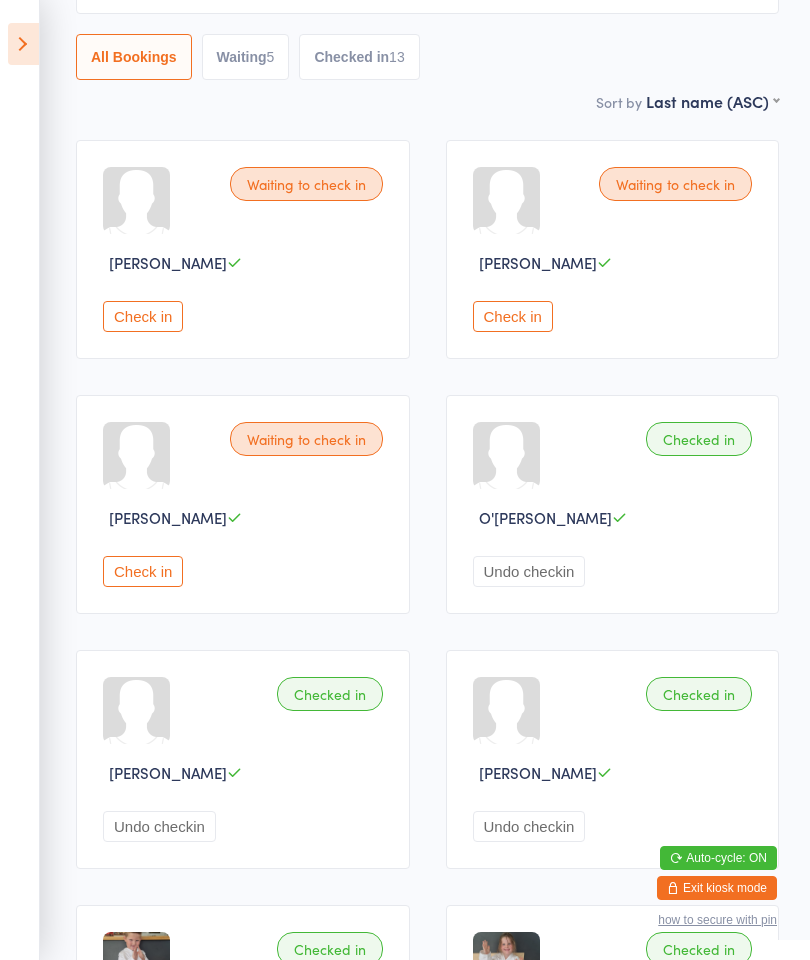 click on "Check in" at bounding box center [143, 316] 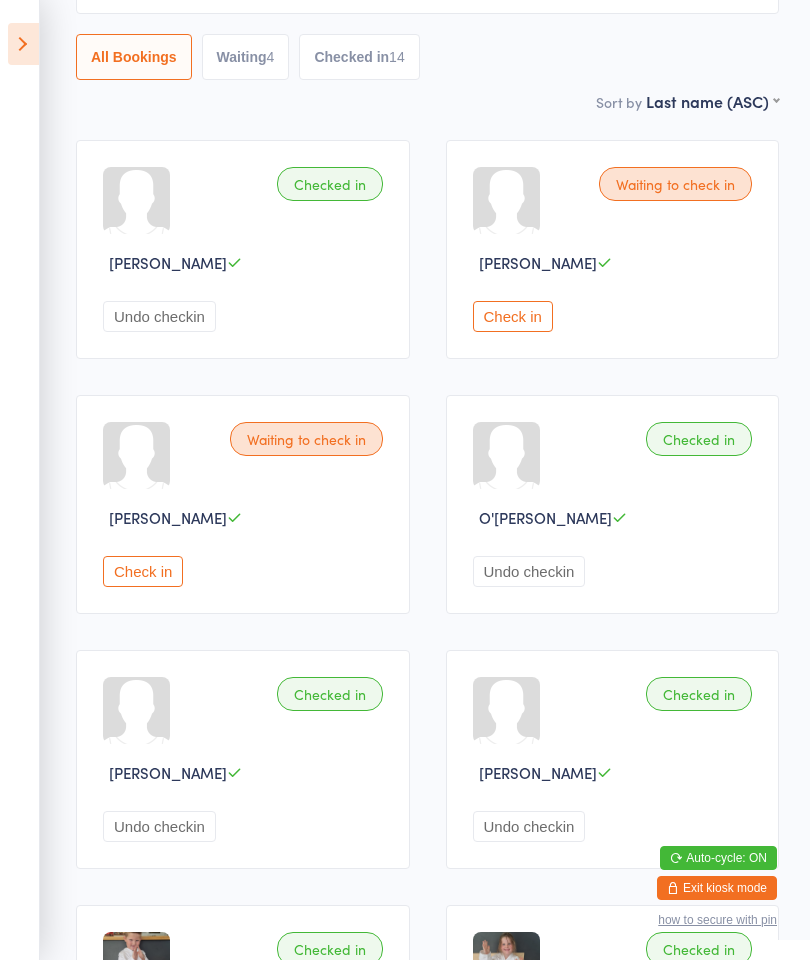 click on "Check in" at bounding box center (513, 316) 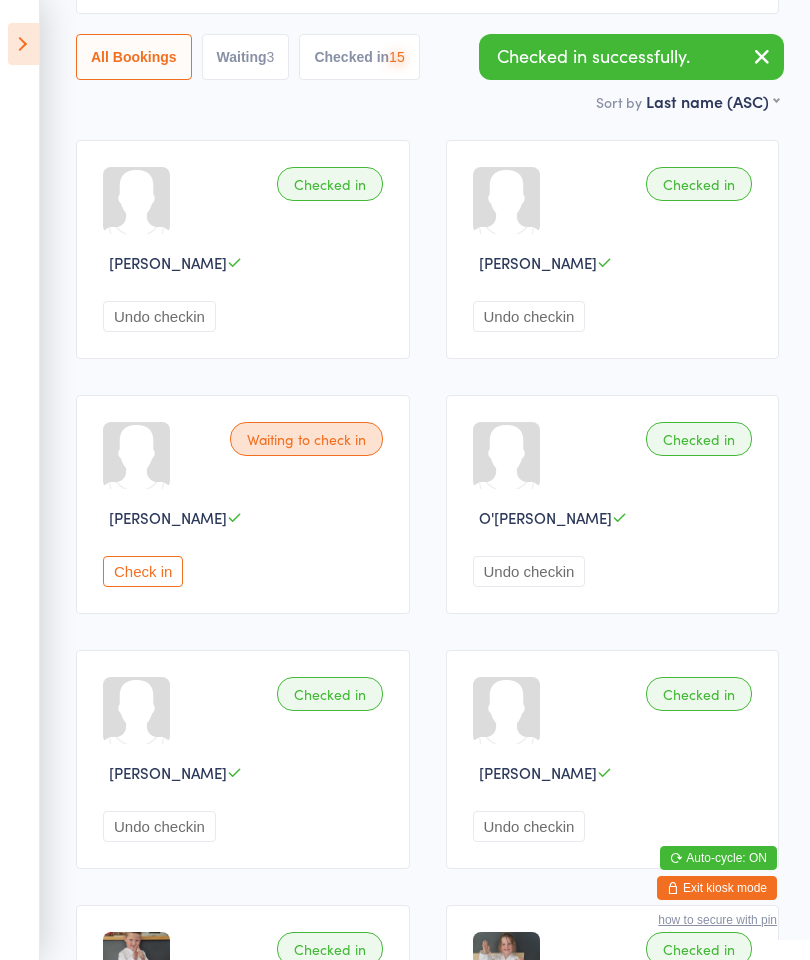 click on "Check in" at bounding box center [143, 571] 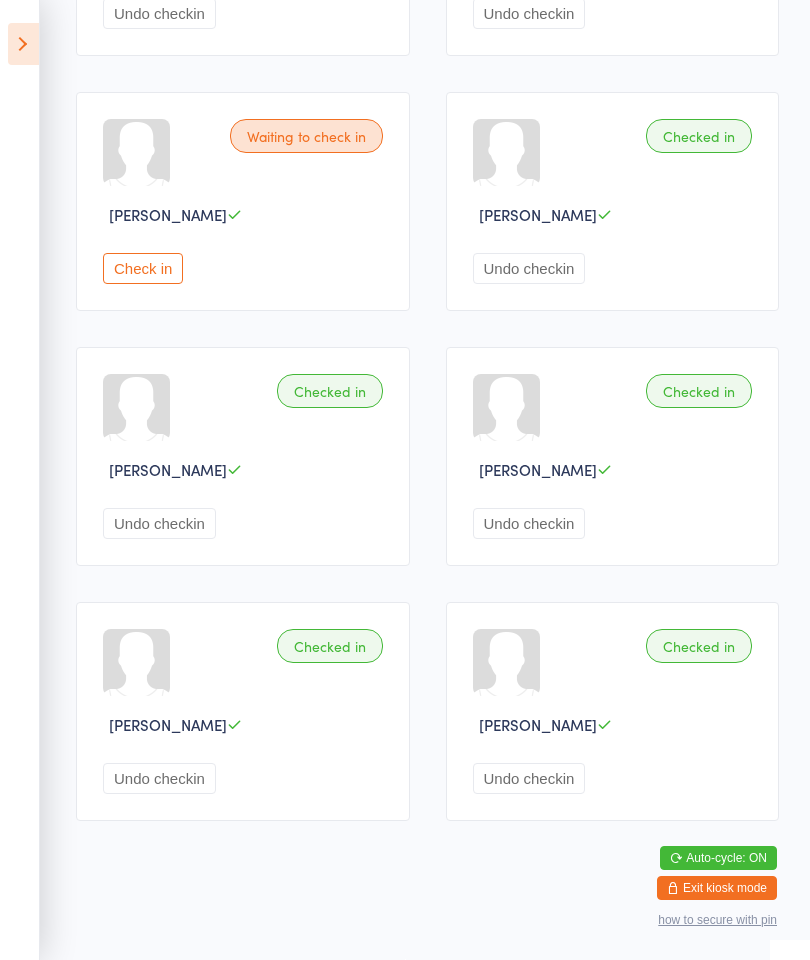 scroll, scrollTop: 1711, scrollLeft: 0, axis: vertical 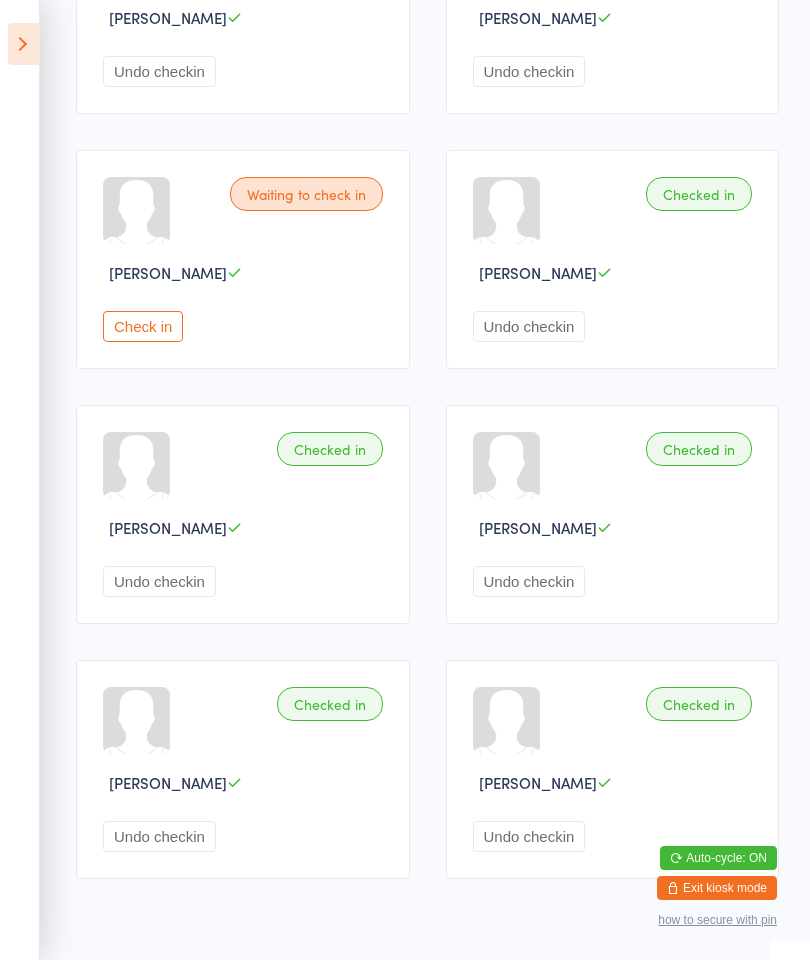 click on "Check in" at bounding box center (143, 326) 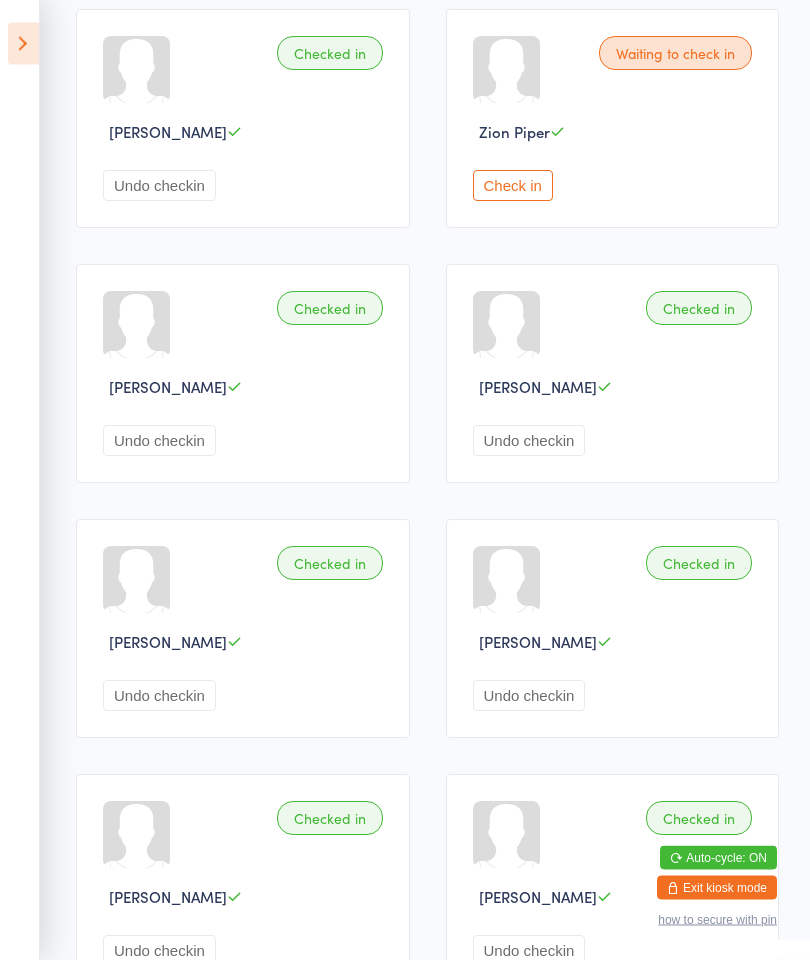 scroll, scrollTop: 1337, scrollLeft: 0, axis: vertical 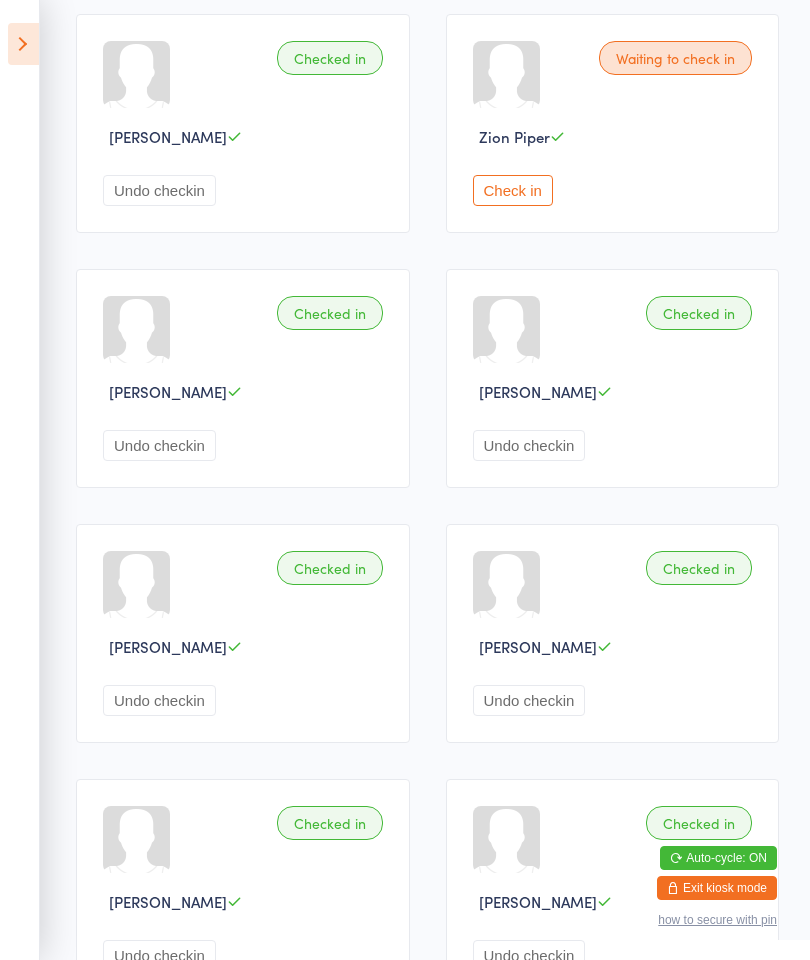 click on "Check in" at bounding box center (513, 190) 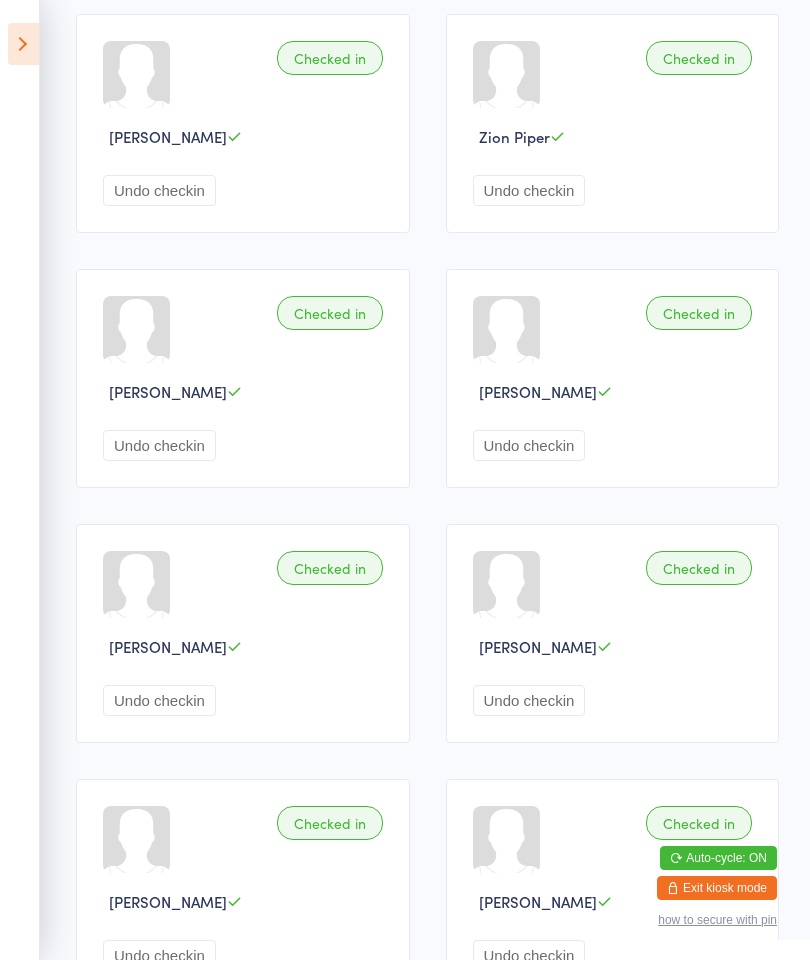 click at bounding box center (23, 44) 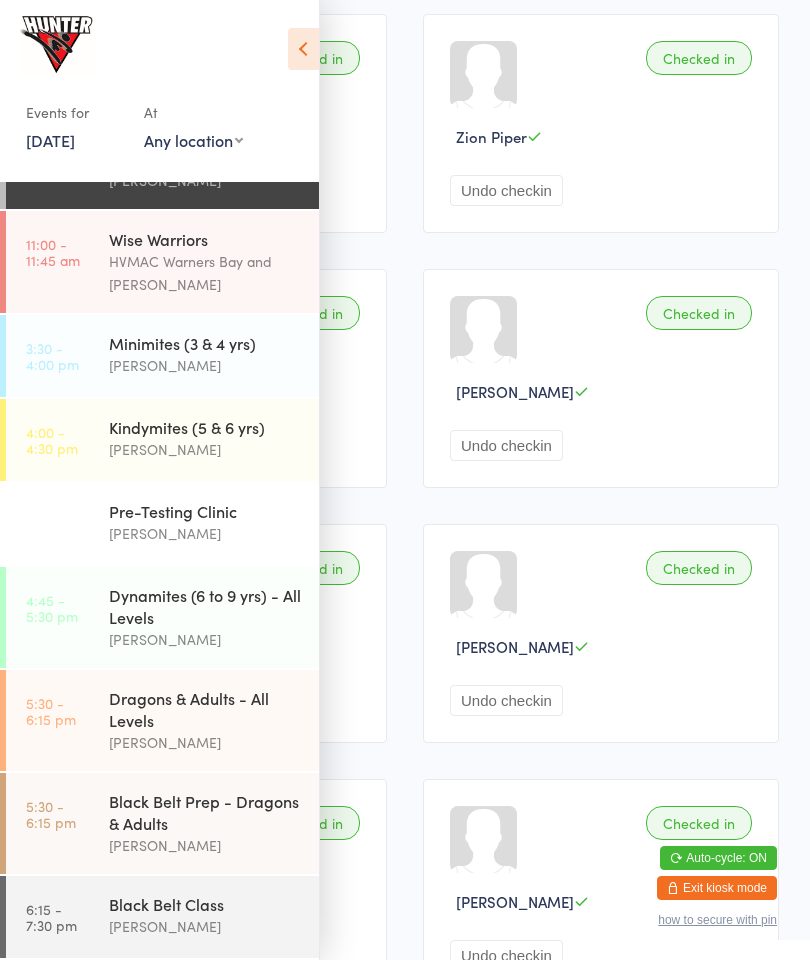 click at bounding box center (303, 49) 